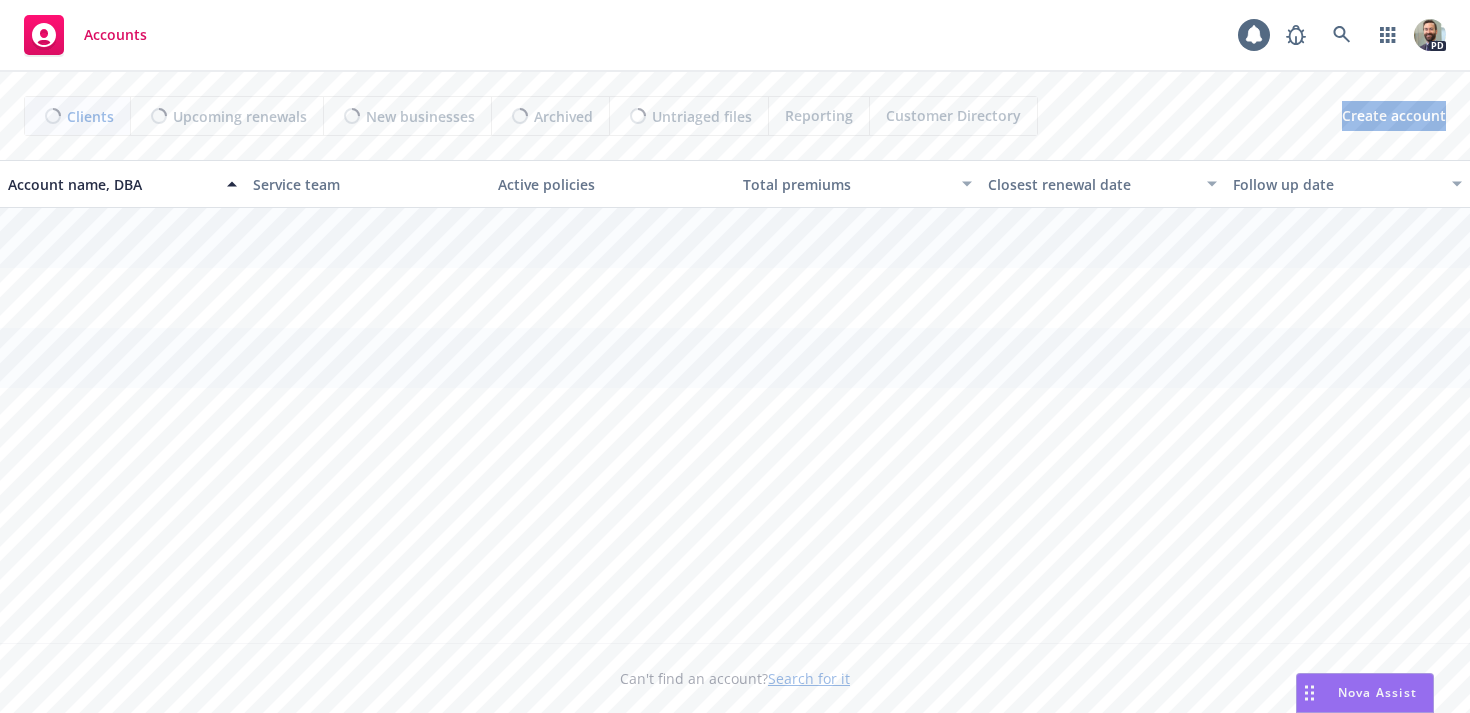 scroll, scrollTop: 0, scrollLeft: 0, axis: both 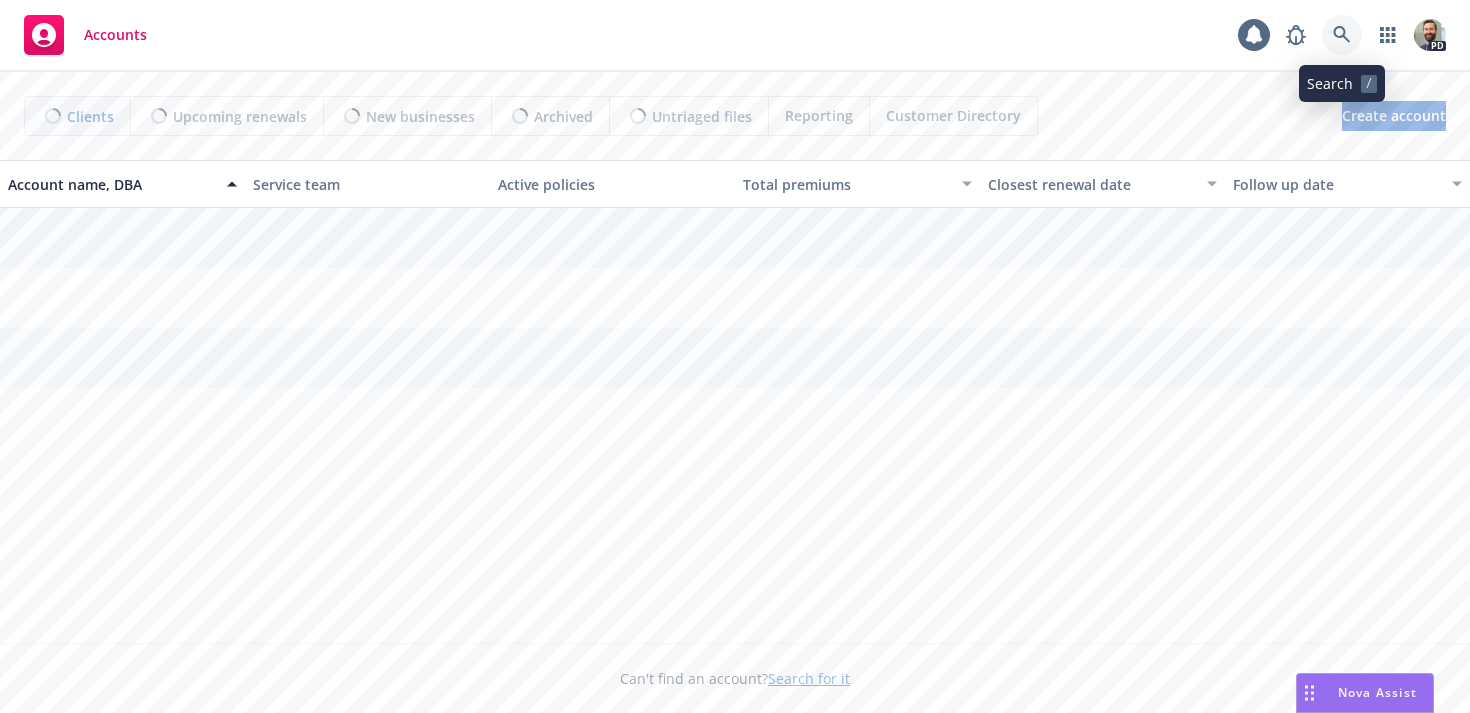 click 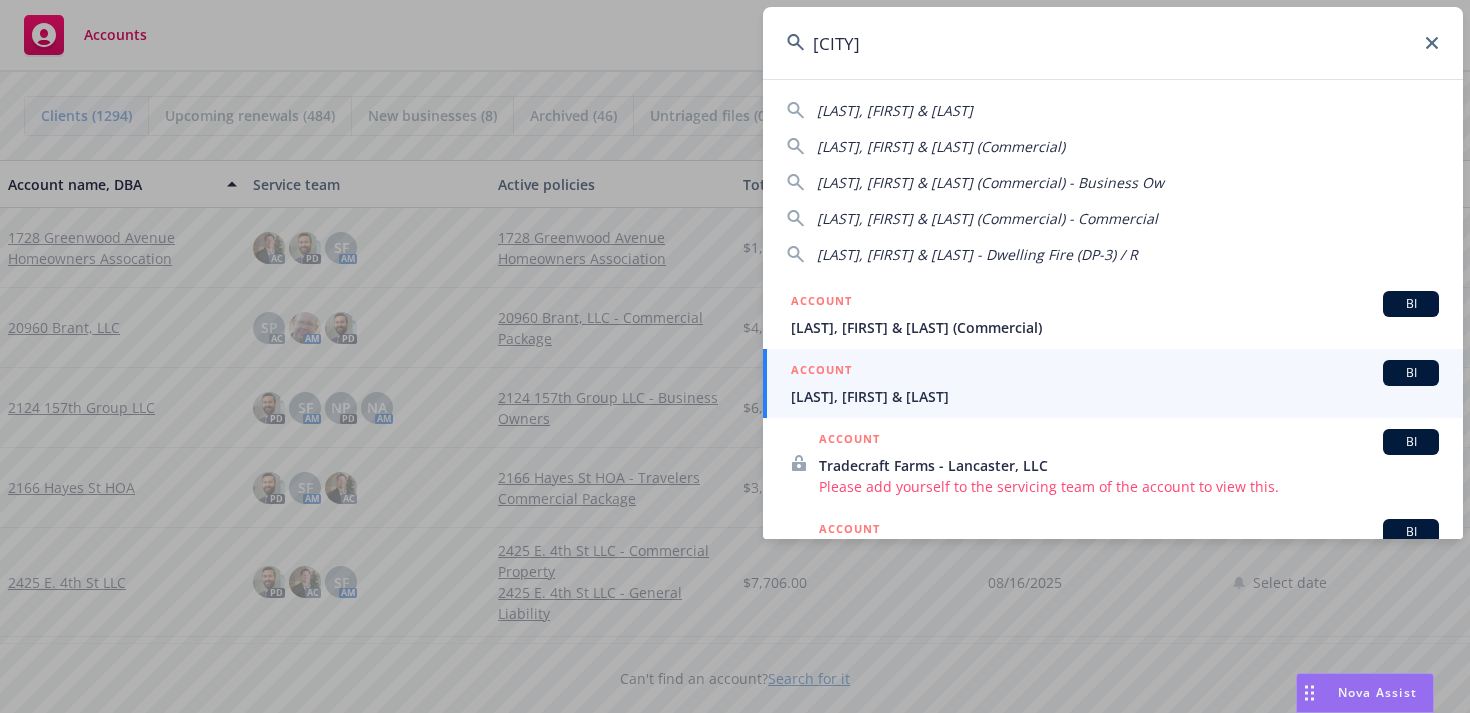 type on "[CITY]" 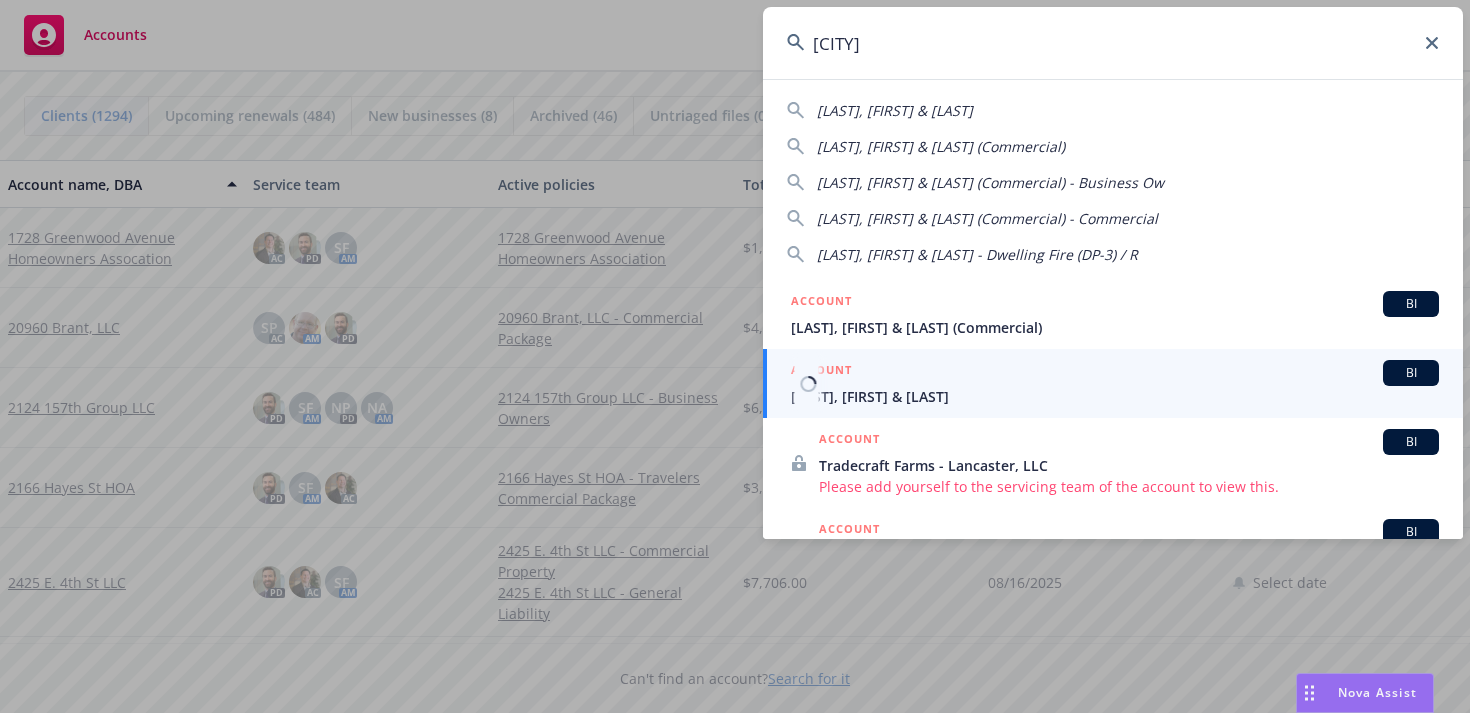 click on "[LAST], [FIRST] & [LAST]" at bounding box center [1115, 396] 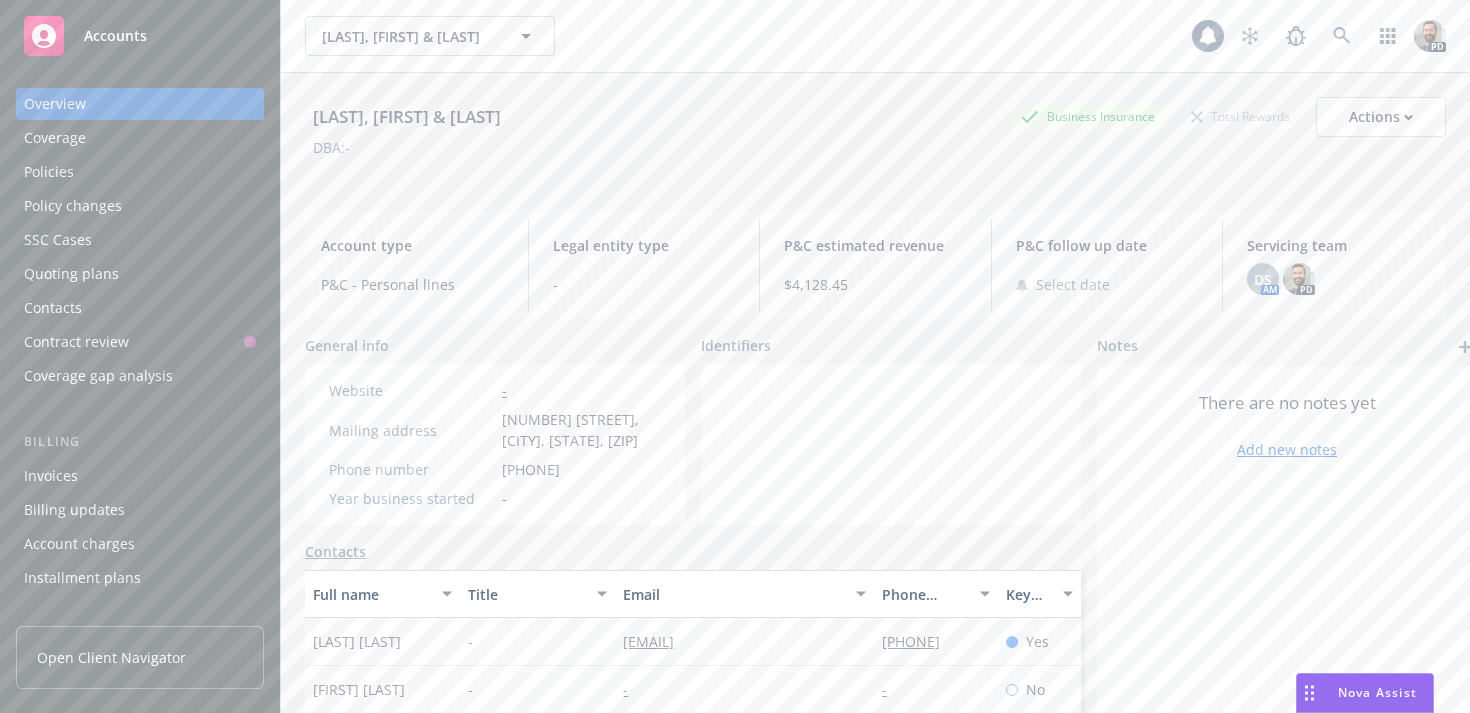 click on "Policies" at bounding box center [140, 172] 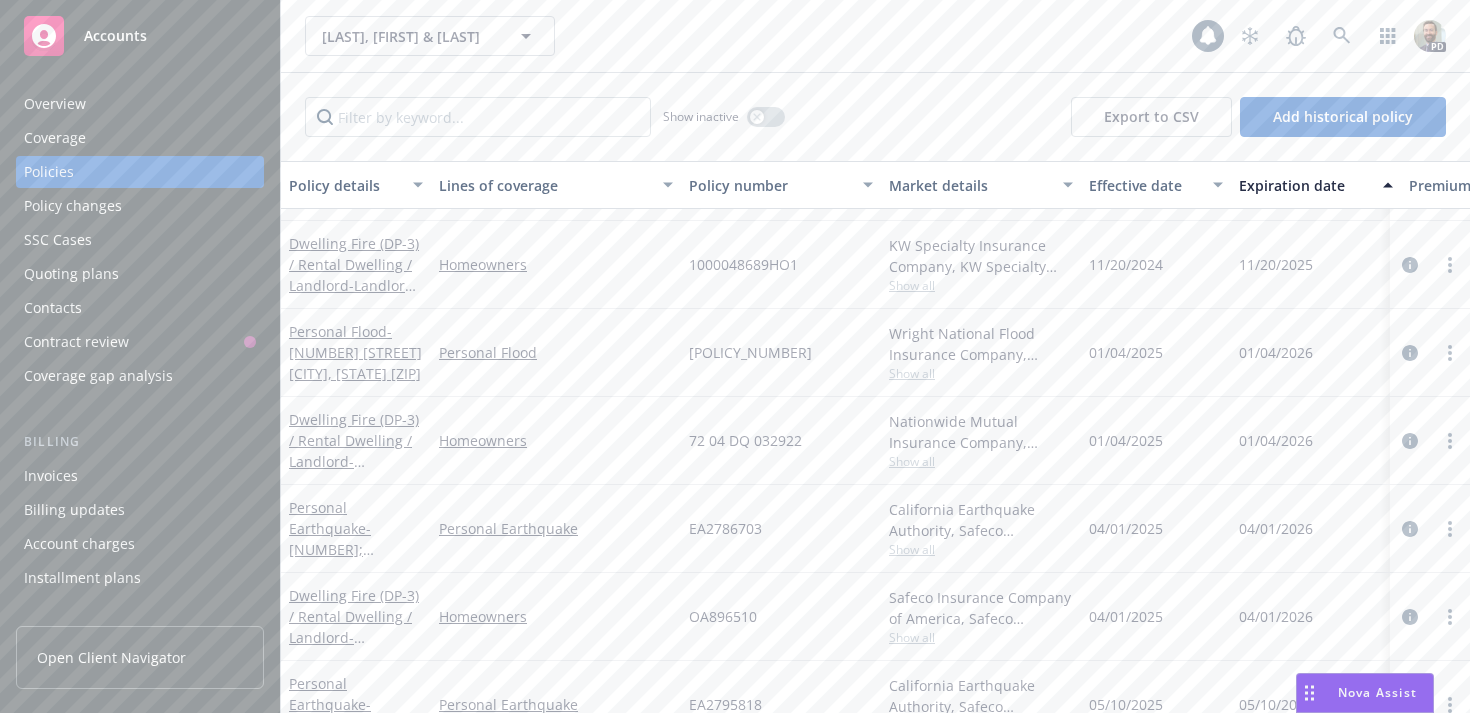 scroll, scrollTop: 797, scrollLeft: 0, axis: vertical 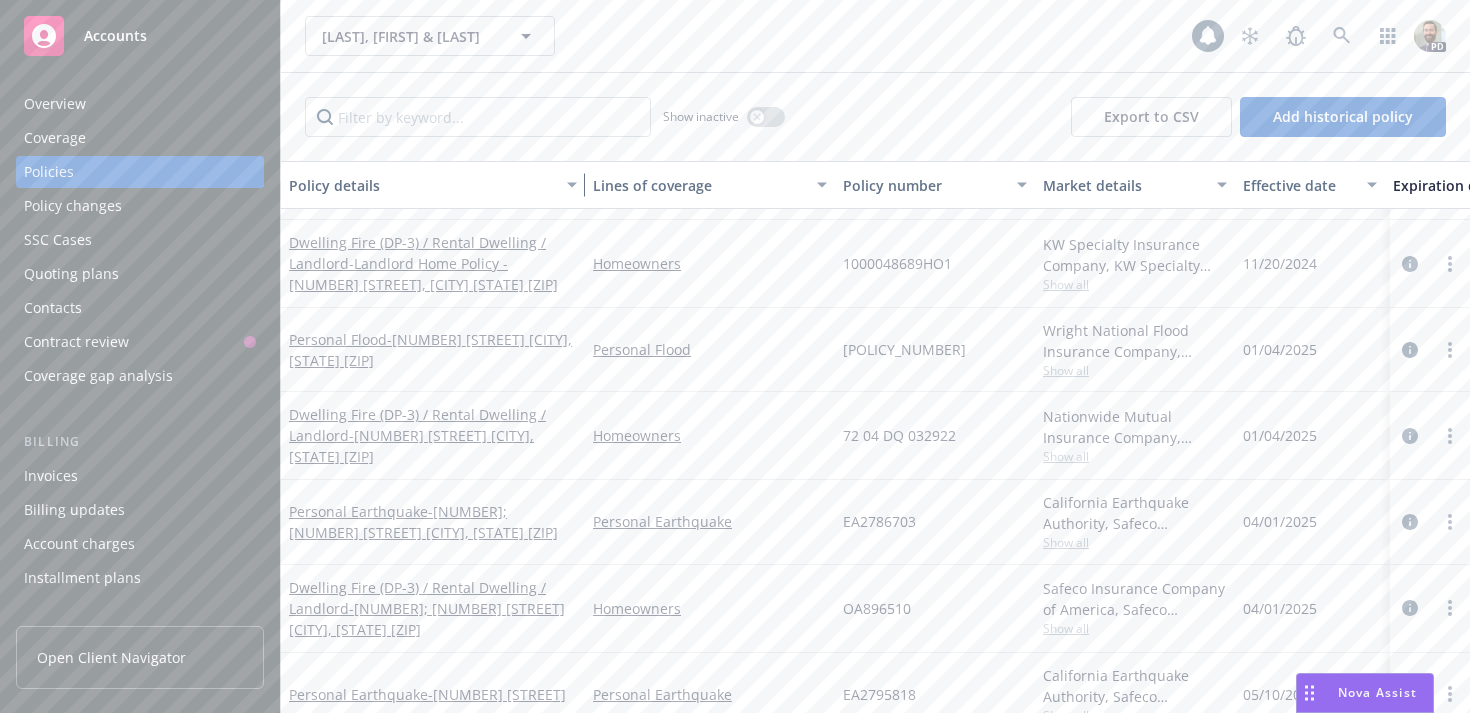 drag, startPoint x: 428, startPoint y: 183, endPoint x: 582, endPoint y: 185, distance: 154.01299 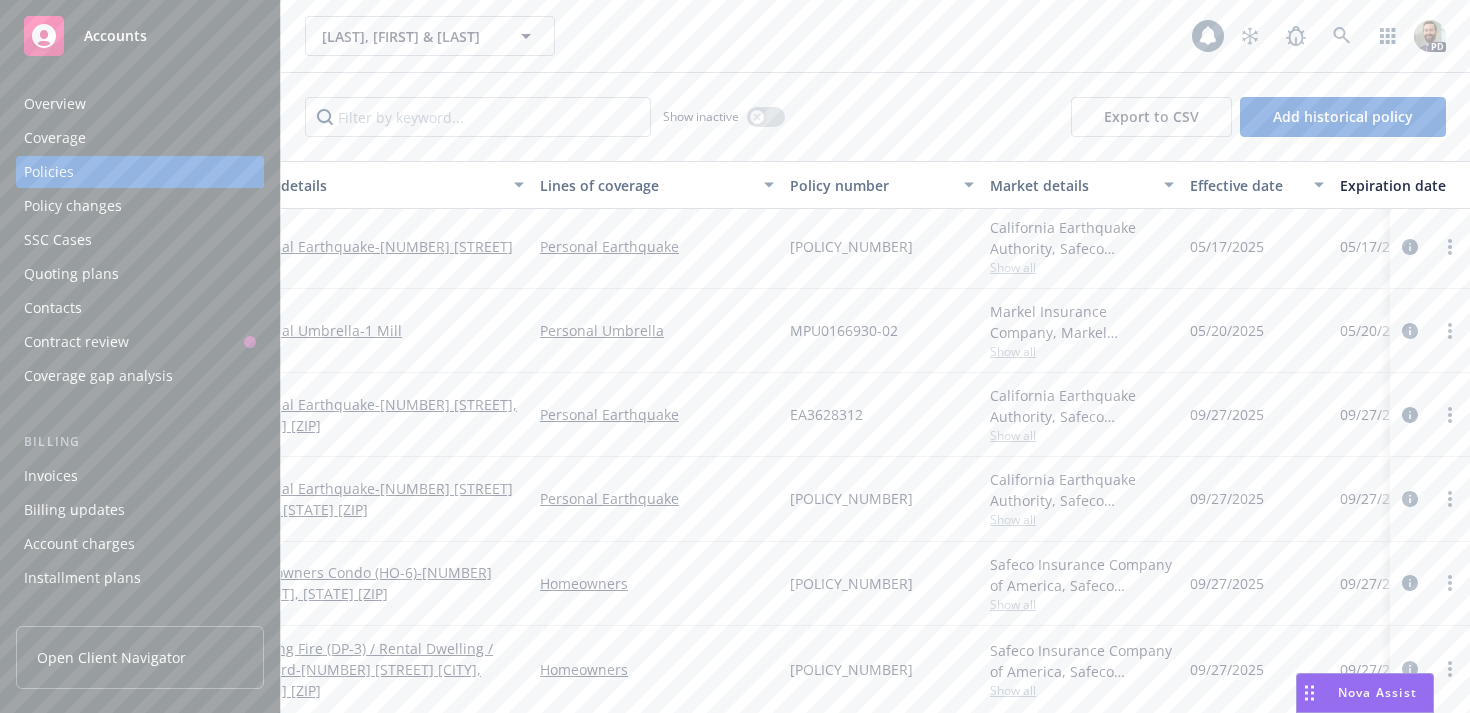 scroll, scrollTop: 1532, scrollLeft: 0, axis: vertical 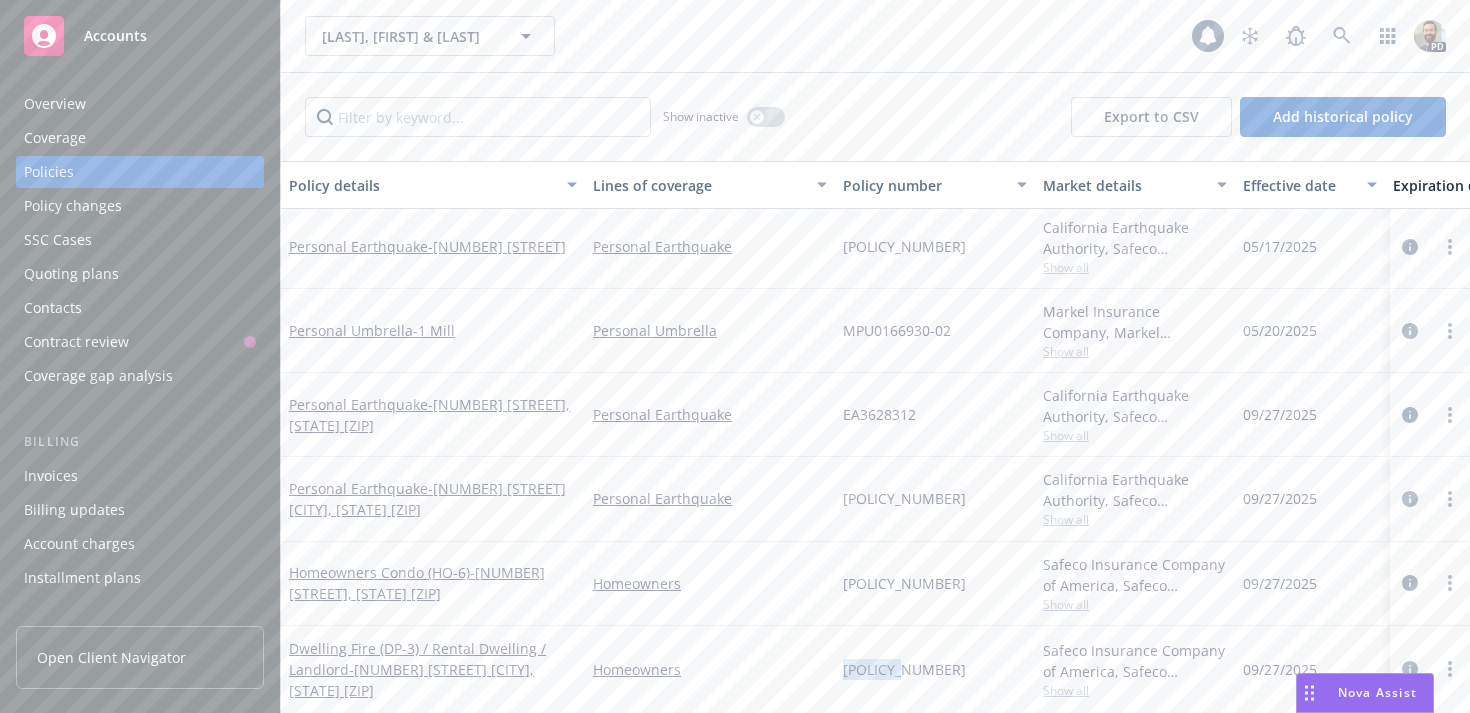 drag, startPoint x: 842, startPoint y: 669, endPoint x: 920, endPoint y: 667, distance: 78.025635 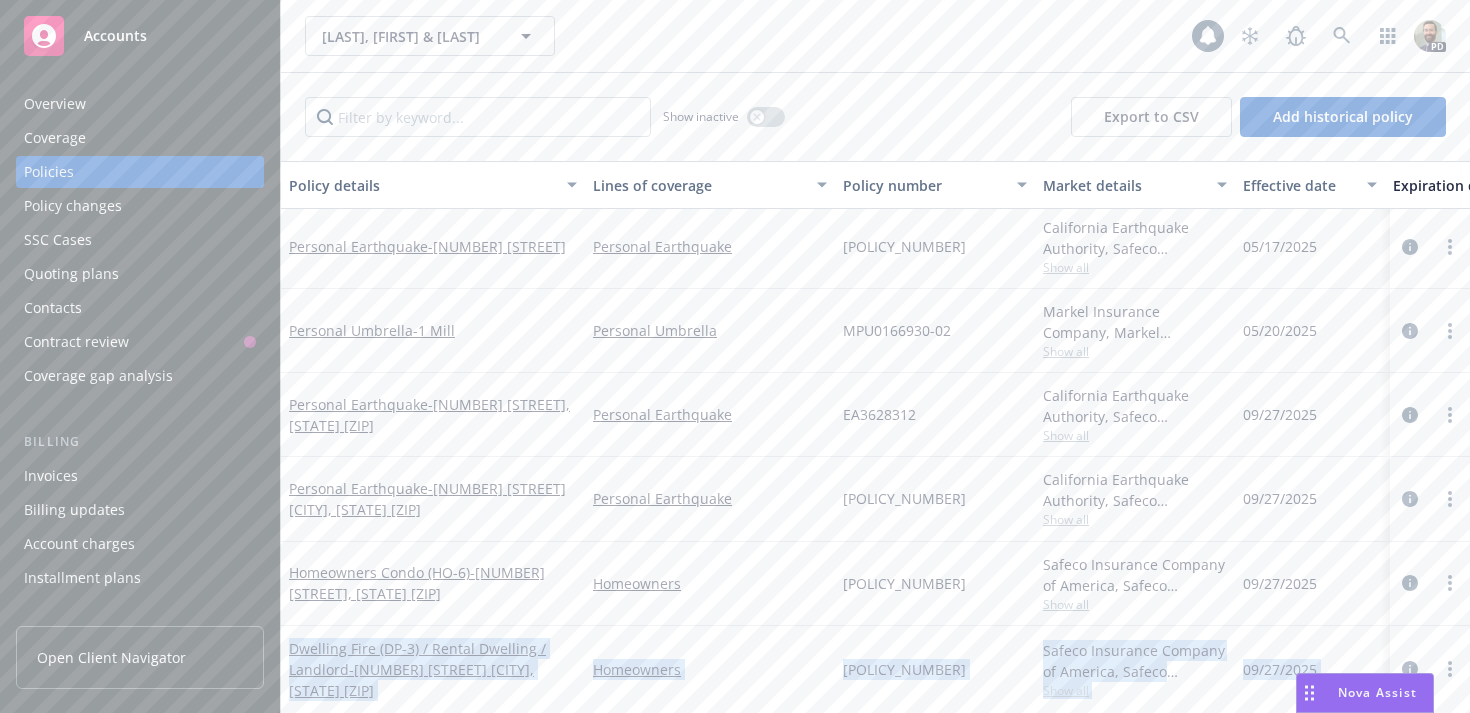 drag, startPoint x: 289, startPoint y: 631, endPoint x: 1326, endPoint y: 673, distance: 1037.8502 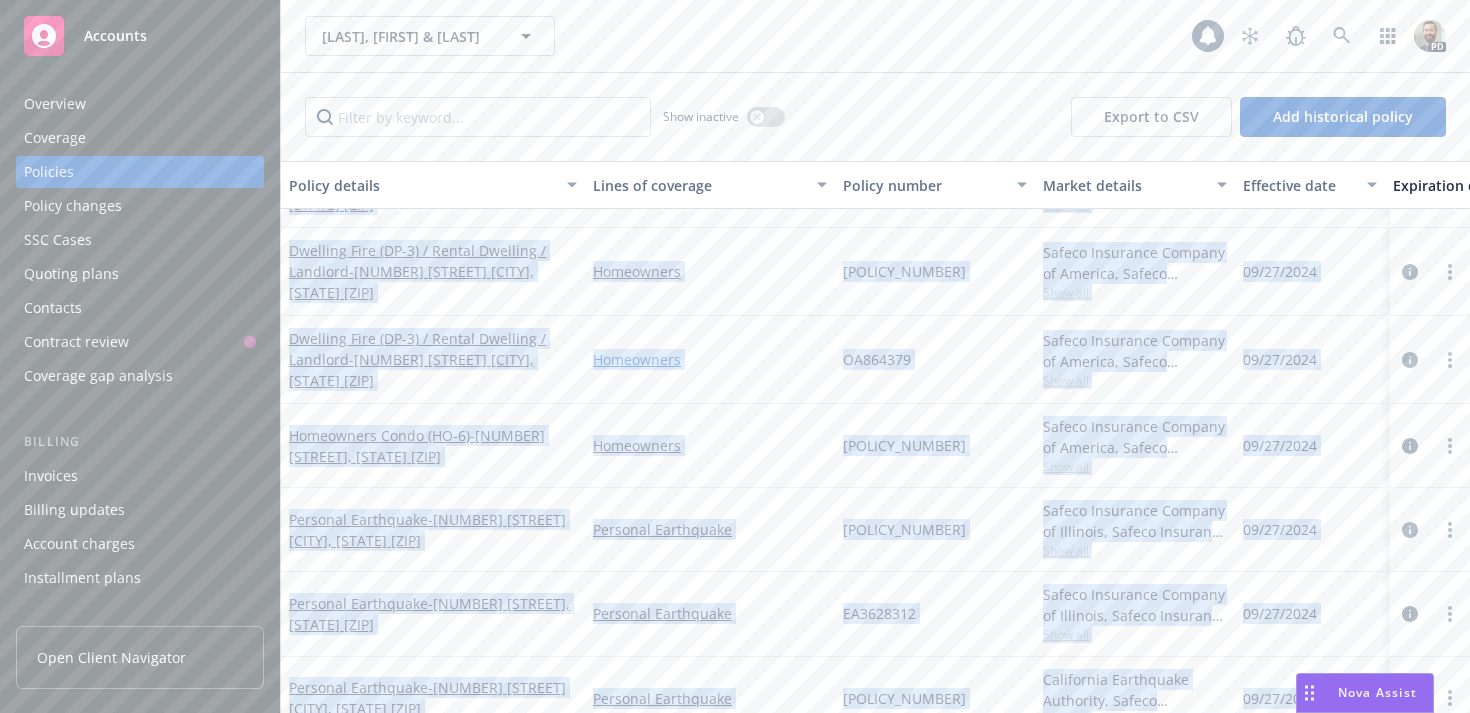 scroll, scrollTop: 306, scrollLeft: 0, axis: vertical 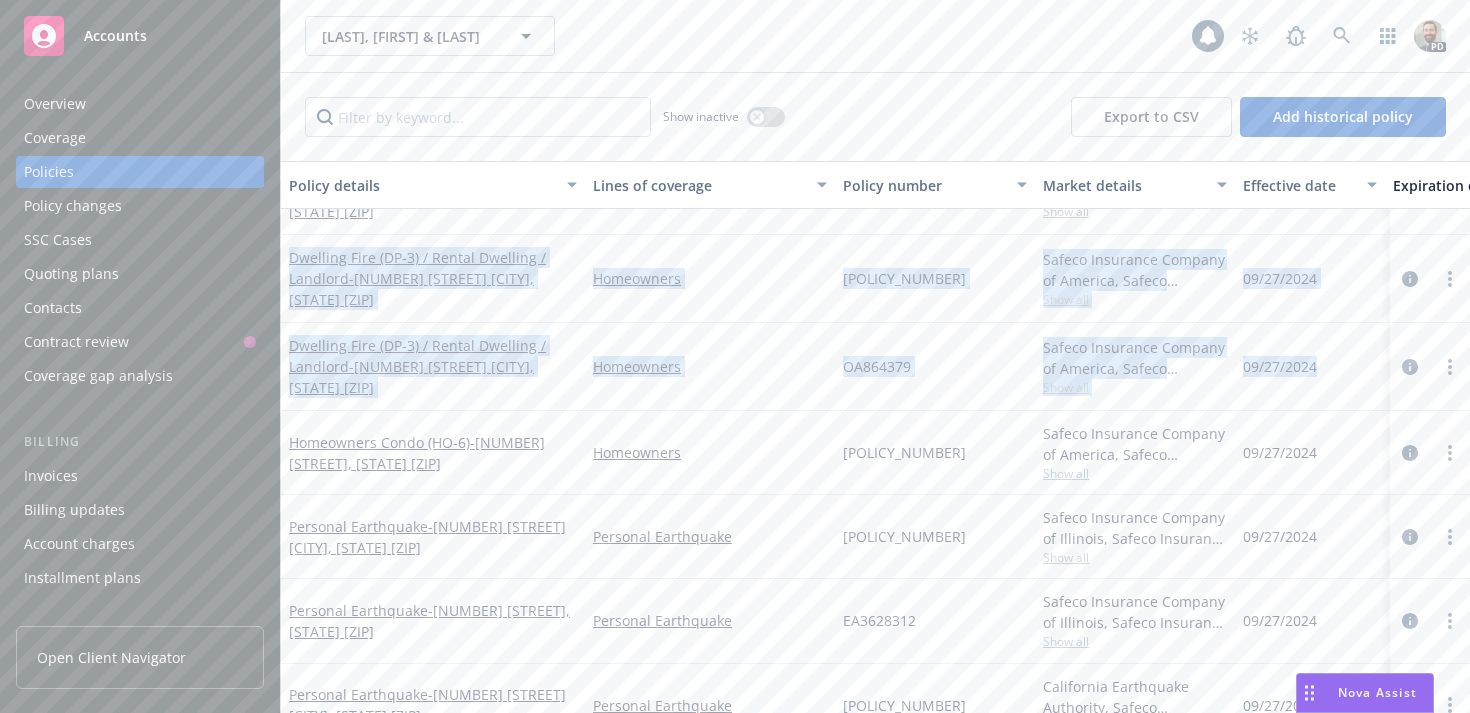 drag, startPoint x: 311, startPoint y: 238, endPoint x: 1272, endPoint y: 386, distance: 972.32965 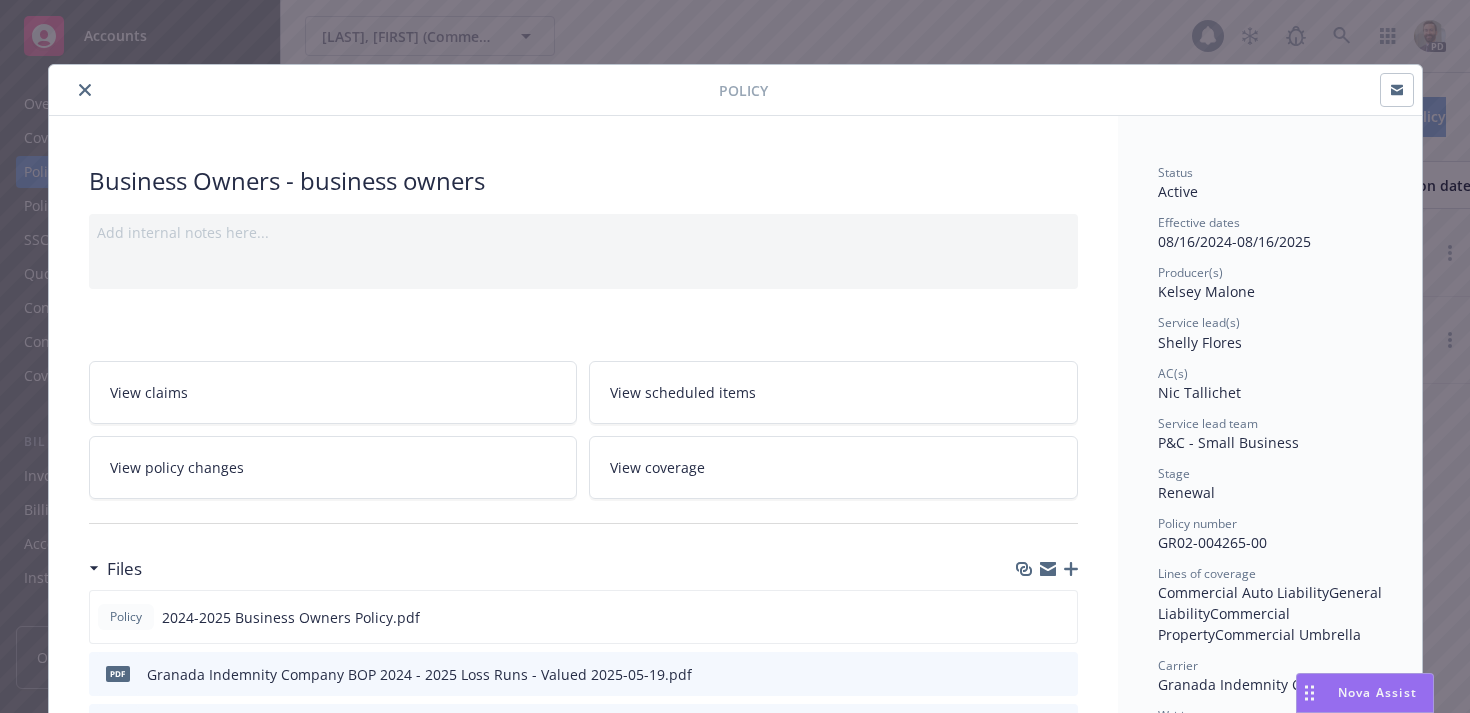 scroll, scrollTop: 0, scrollLeft: 0, axis: both 